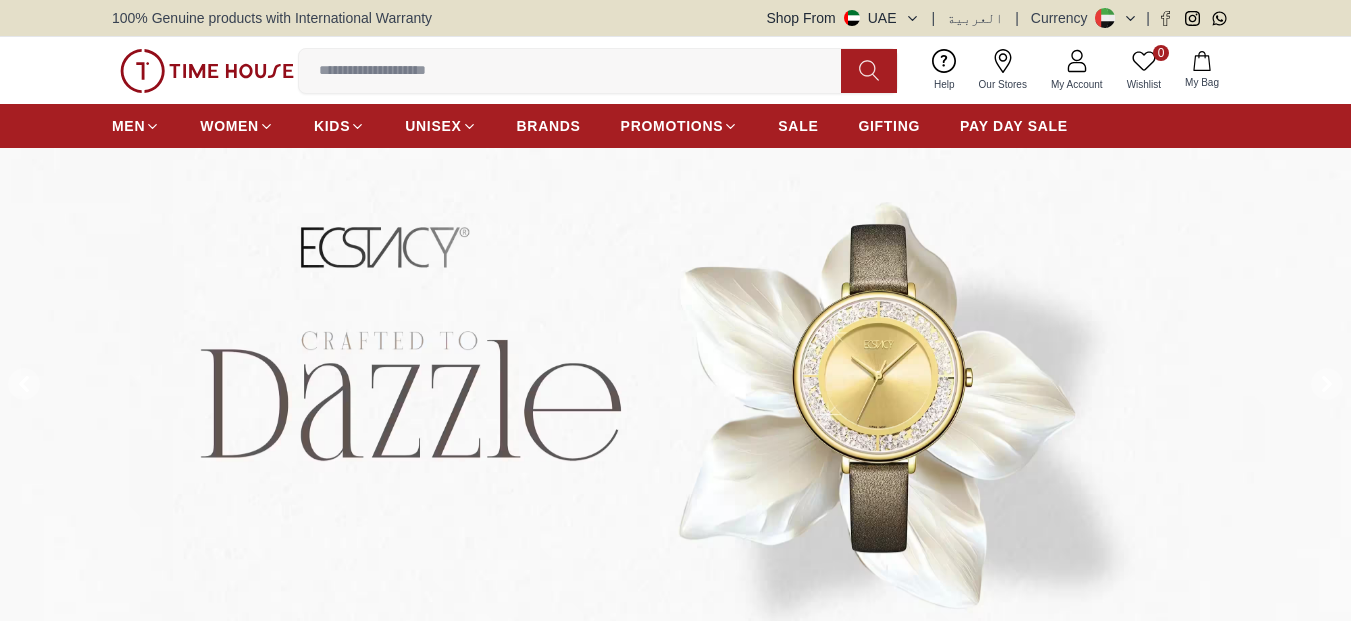 click at bounding box center (578, 71) 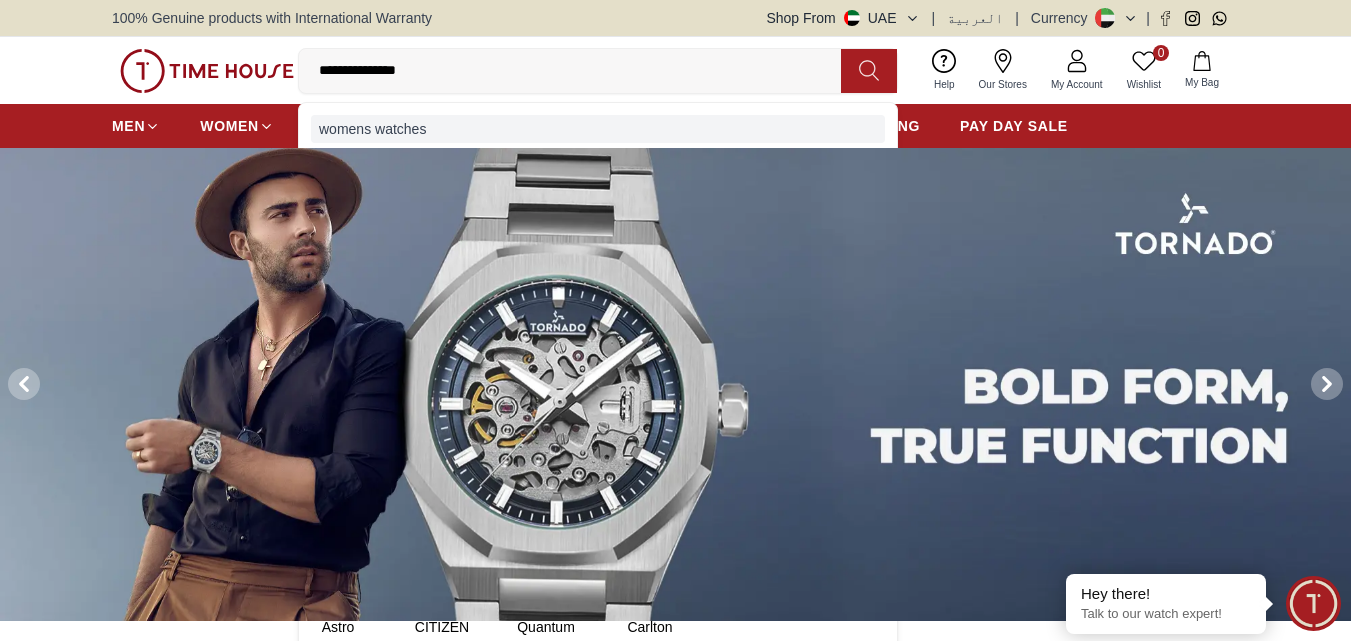 type on "**********" 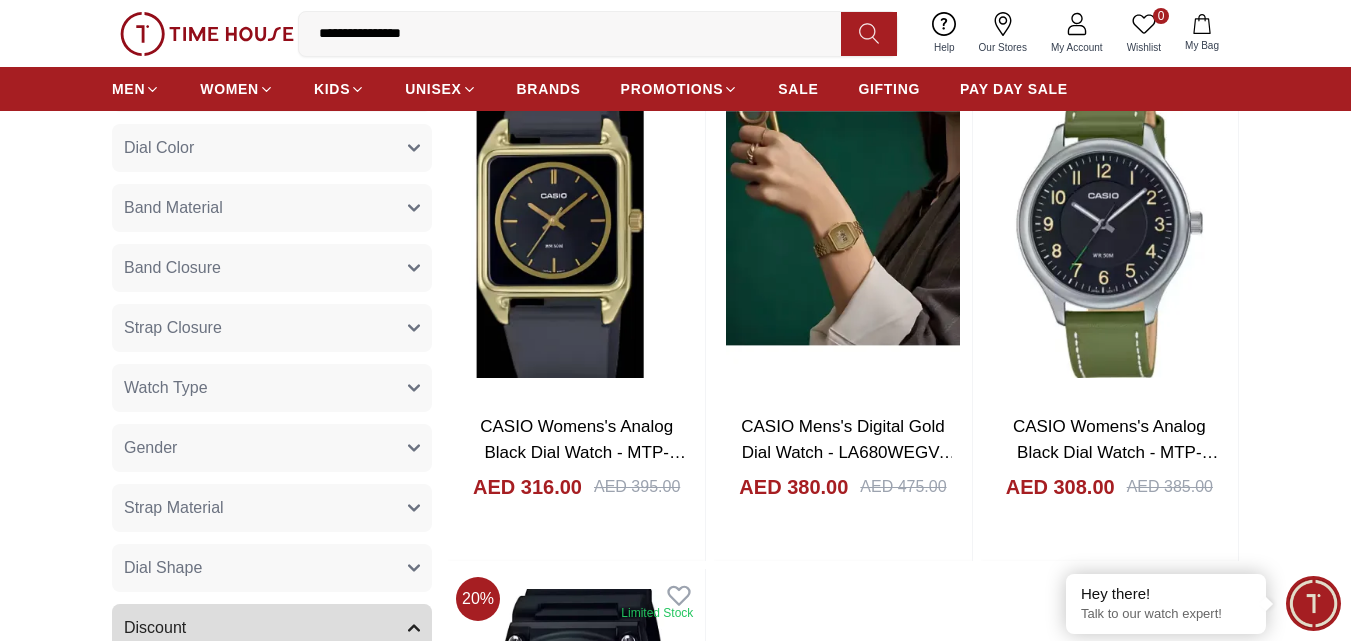 scroll, scrollTop: 700, scrollLeft: 0, axis: vertical 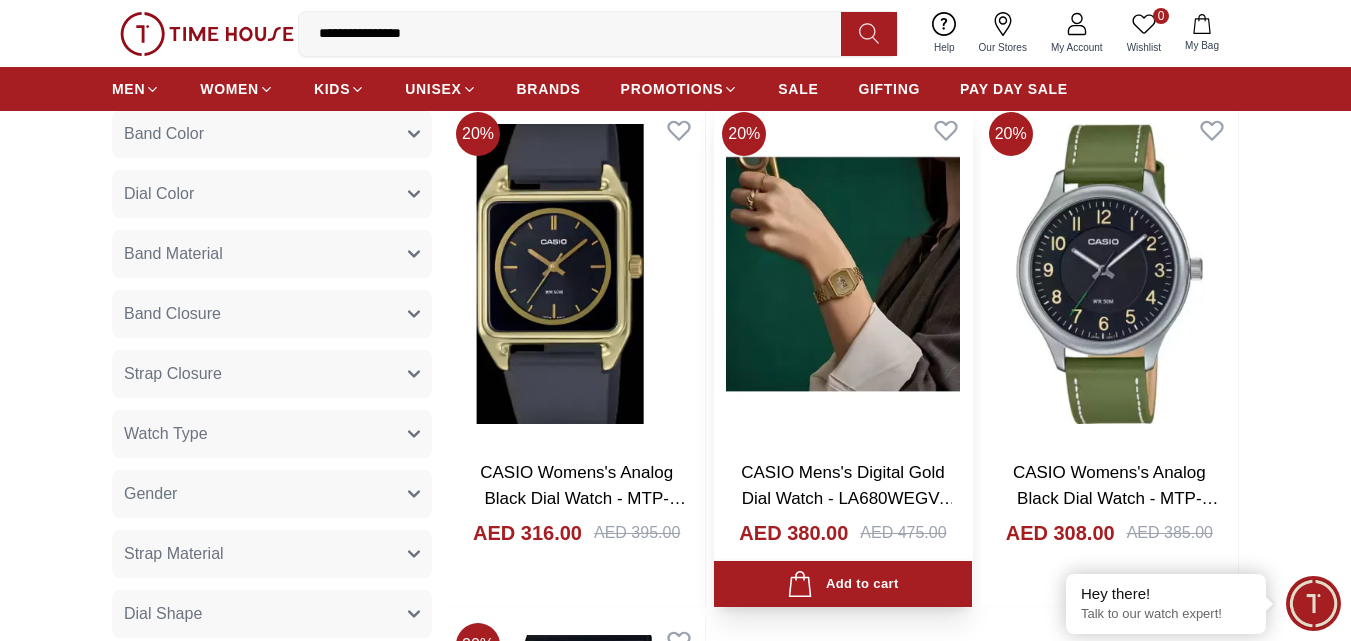 click on "CASIO Mens's Digital Gold Dial Watch - LA680WEGV-9ADF" at bounding box center [848, 498] 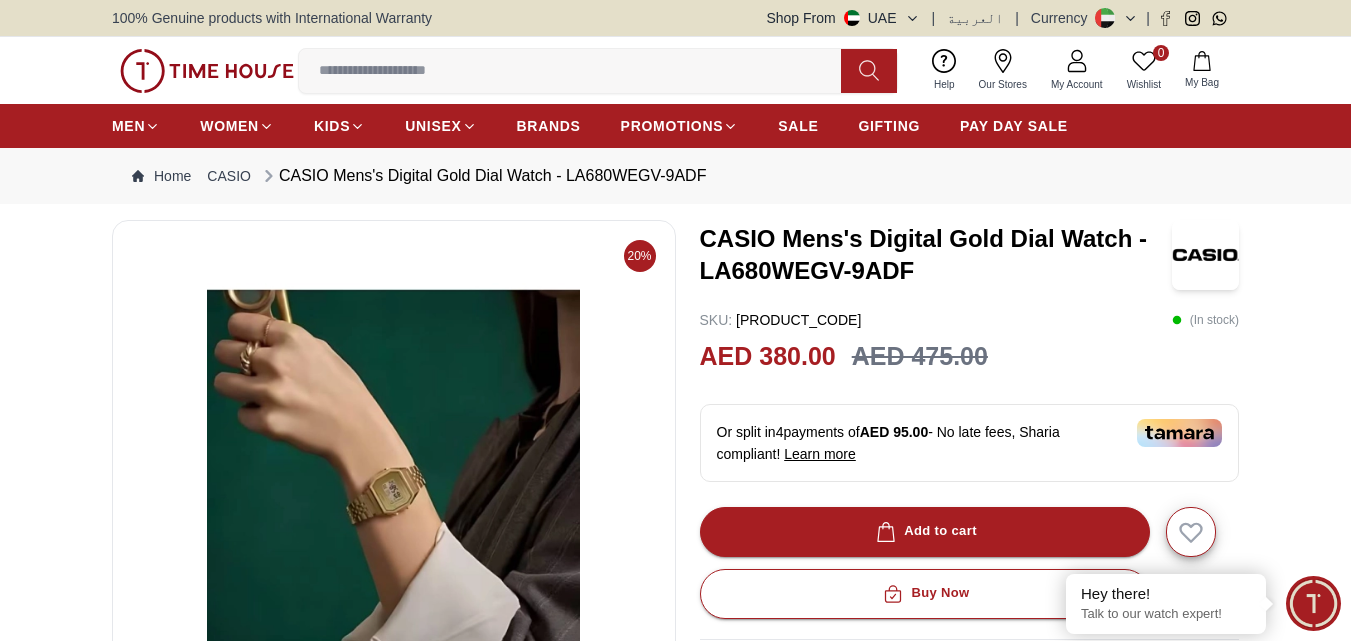 scroll, scrollTop: 233, scrollLeft: 0, axis: vertical 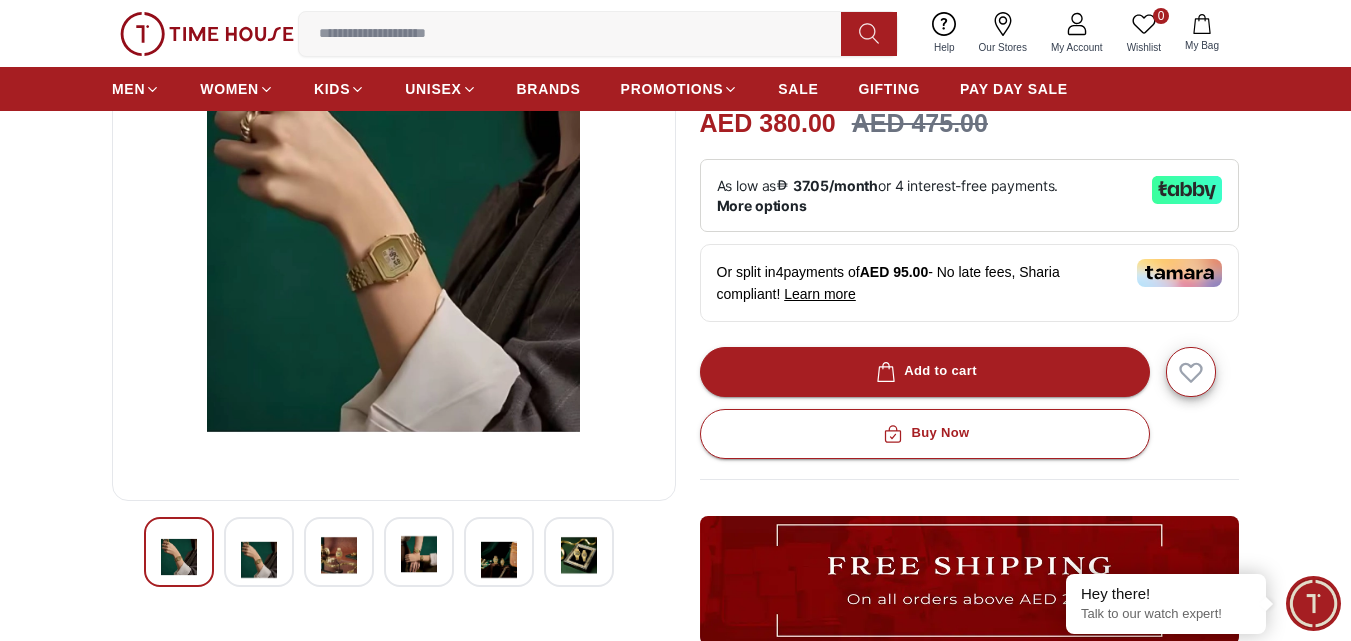 click at bounding box center (259, 557) 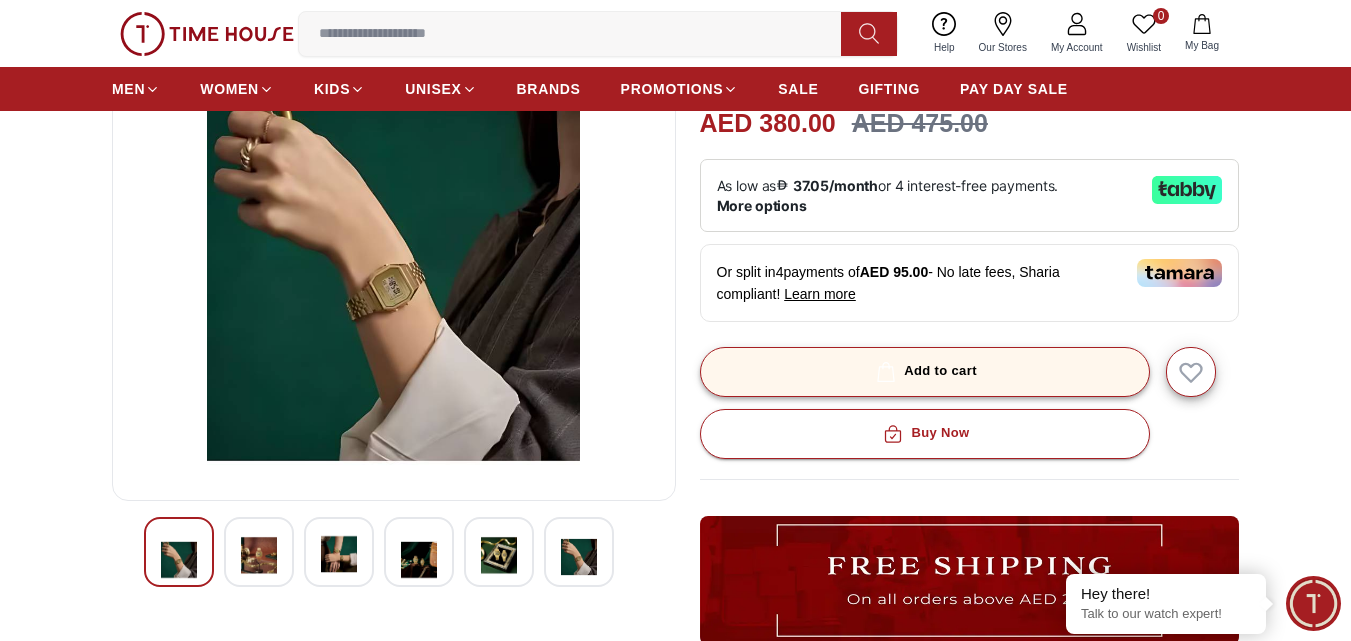 scroll, scrollTop: 0, scrollLeft: 0, axis: both 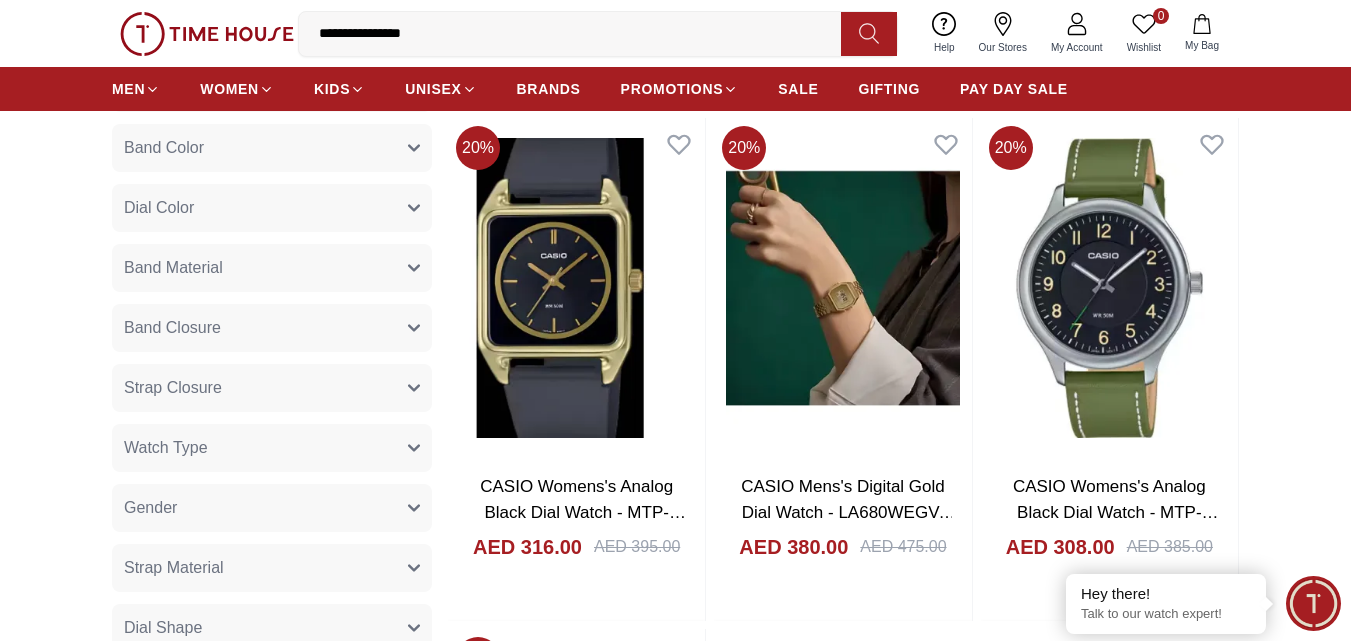 click on "**********" at bounding box center [578, 34] 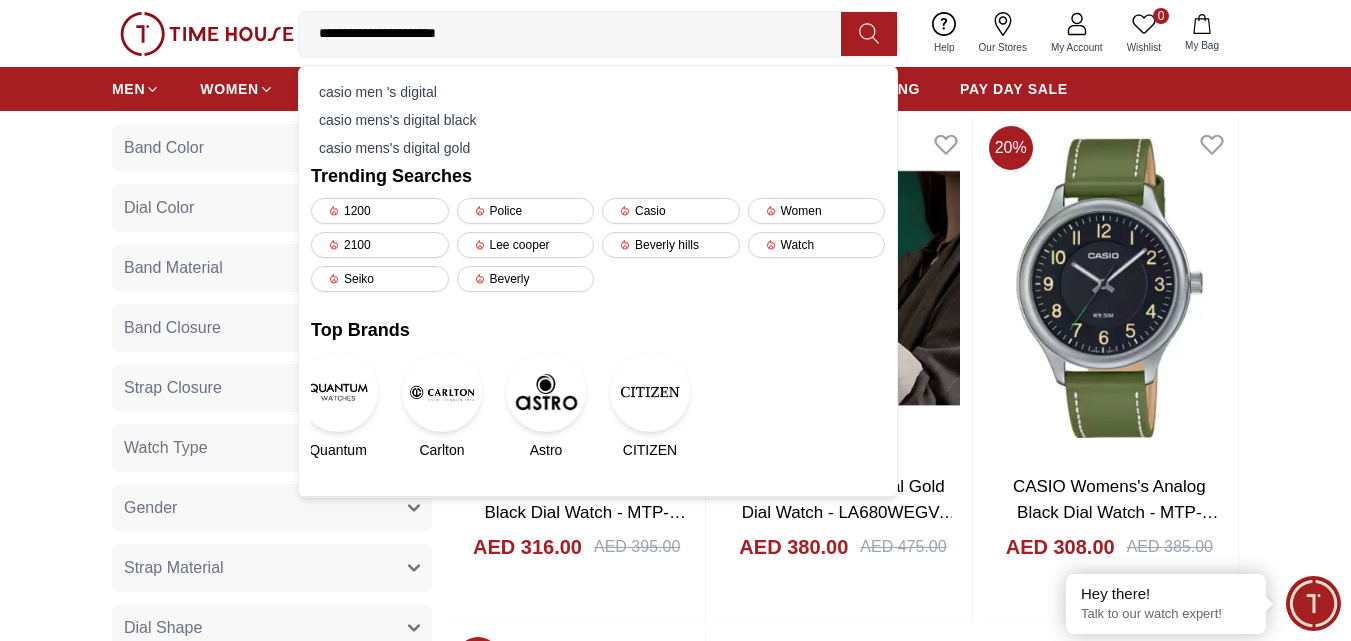 type on "**********" 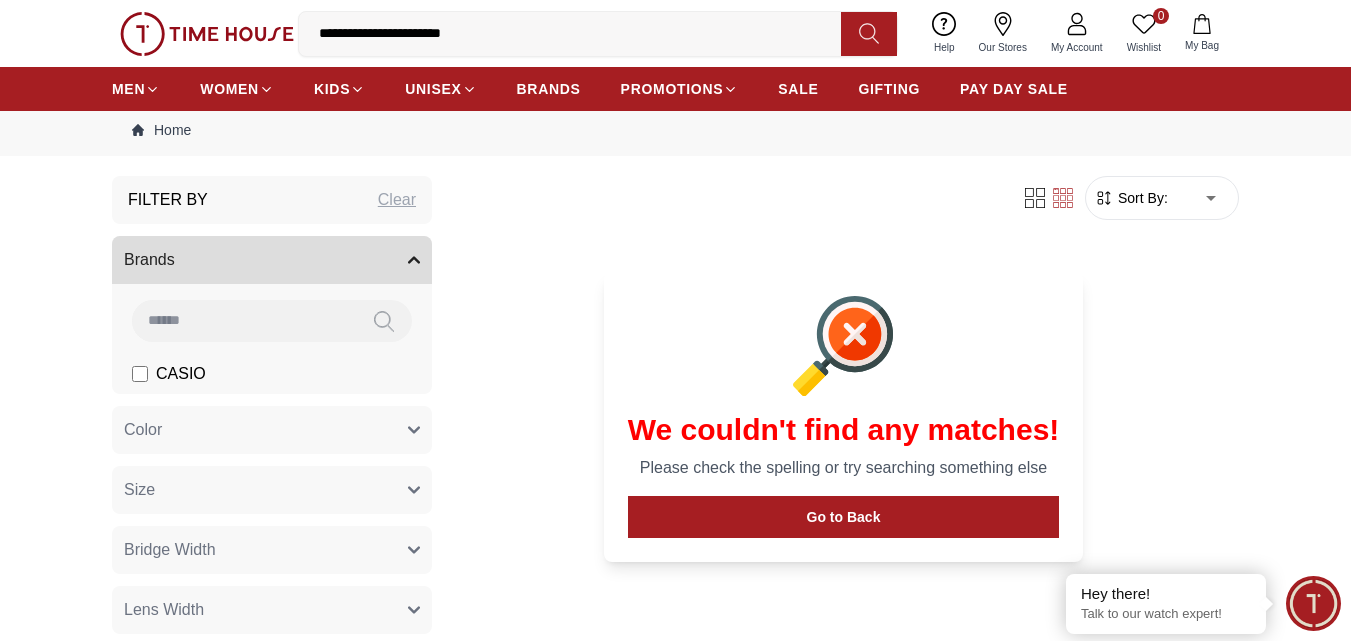 scroll, scrollTop: 0, scrollLeft: 0, axis: both 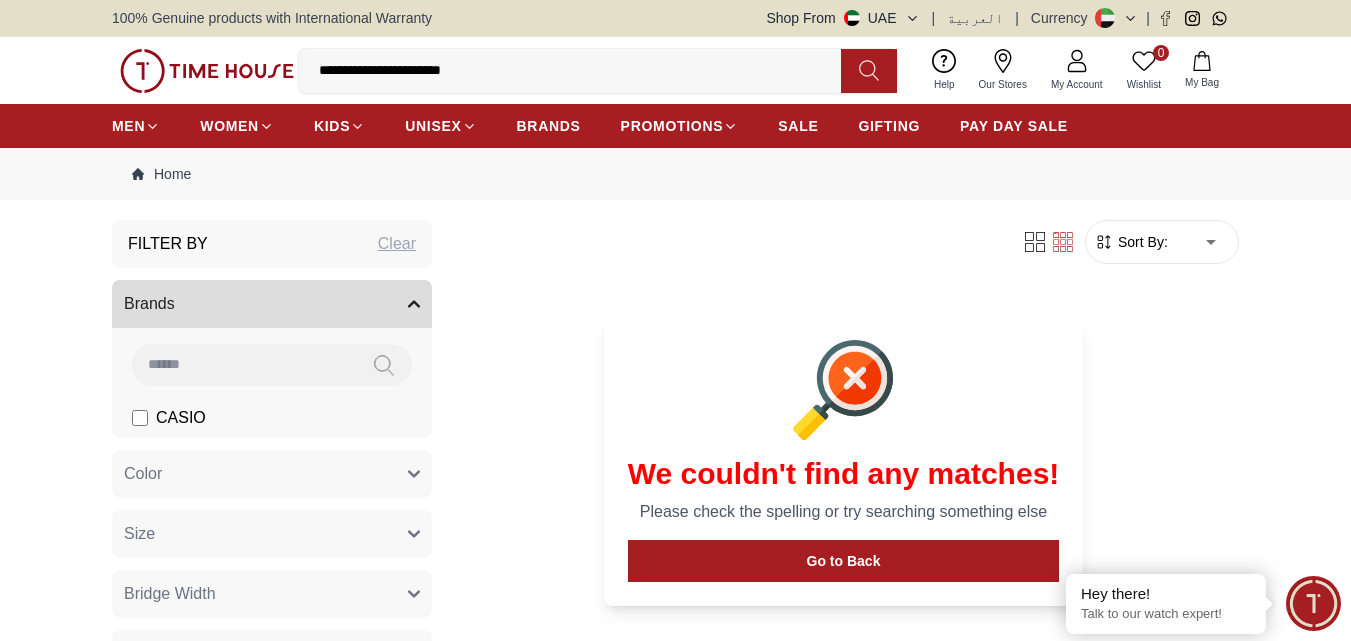 click on "**********" at bounding box center (578, 71) 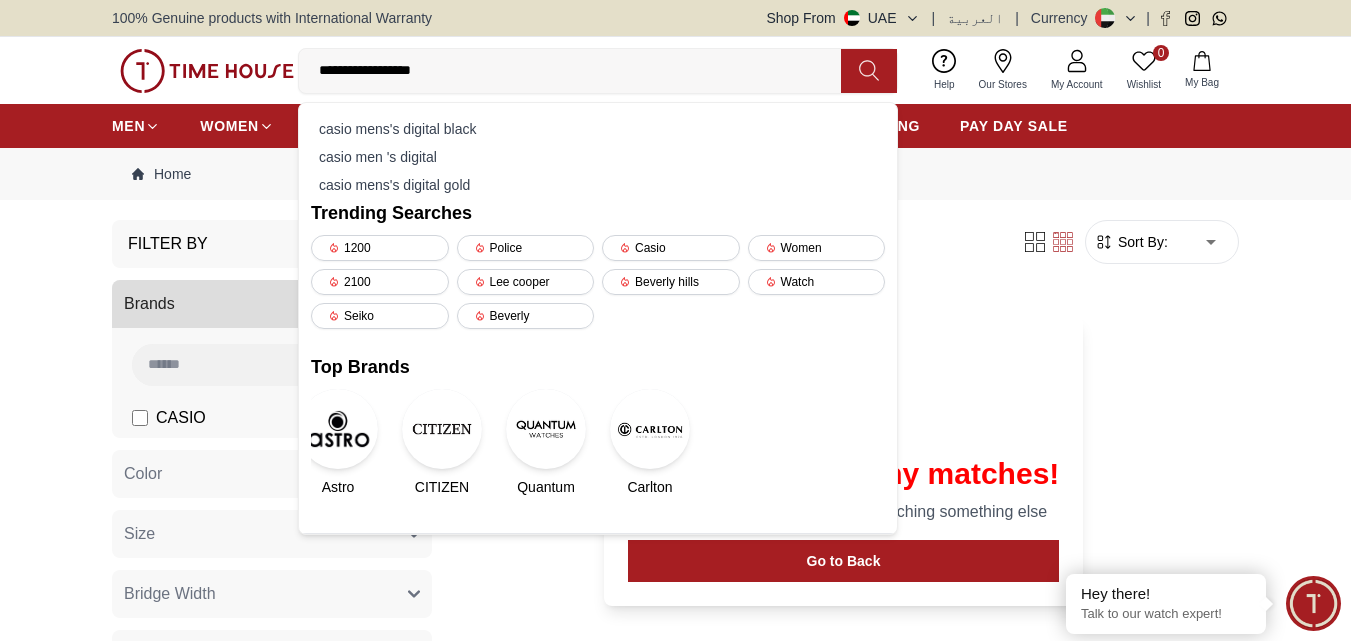 type on "**********" 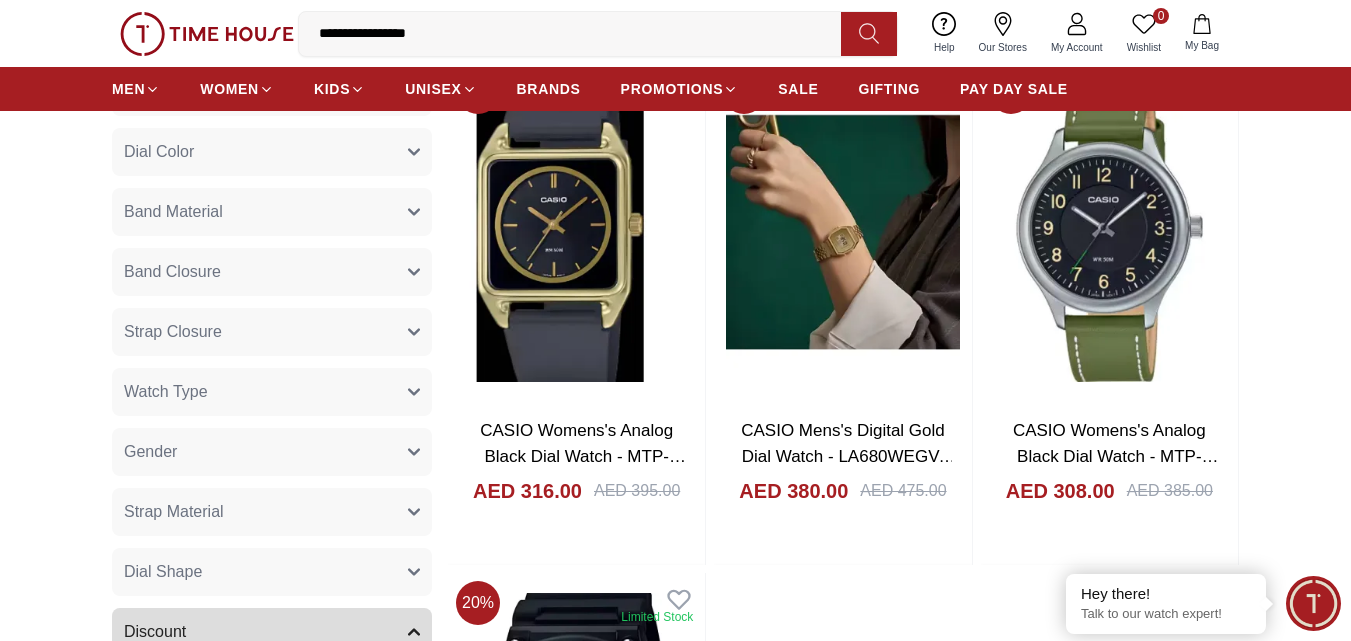 scroll, scrollTop: 700, scrollLeft: 0, axis: vertical 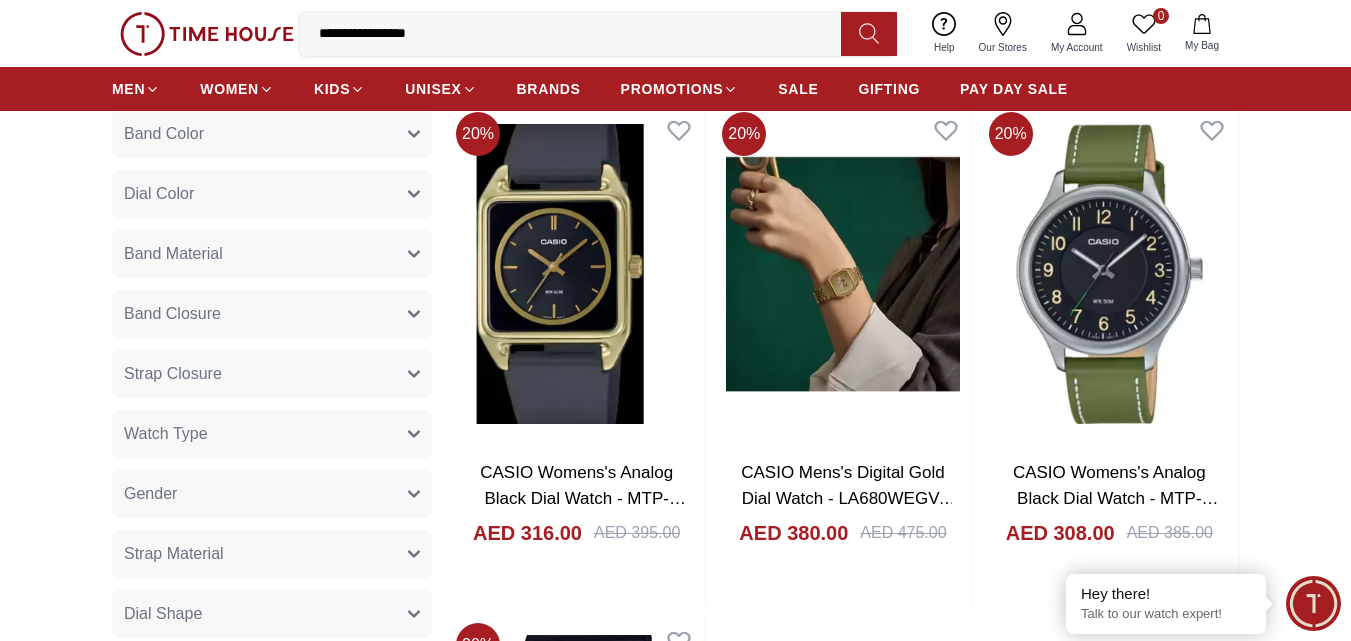 click on "Filter By Clear Brands CASIO Color Black Green Blue Red Dark Blue Silver Silver / Black Orange Rose Gold Grey White Mop White White / Rose Gold Silver / Silver Dark Blue / Silver Silver / Gold Silver / Rose Gold Black / Black Black / Silver Black / Rose Gold Gold Yellow Dark Green Brown White / Silver Light Blue Black /Rose Gold Black /Grey Black /Red Black /Black Black / Rose Gold / Black Rose Gold / Black Rose Gold / Black / Black White Mop / Silver Blue / Rose Gold Pink Green /Silver Purple Silver Silver Silver / Blue Black  / Rose Gold Green / Green Blue / Black Blue / Blue Titanum Navy Blue Military Green Blue / Silver Champagne White / Gold White / Gold  Black  Ivory O.Green Peach Green / Silver MOP Light blue Blue  Dark green Light green Rose gold Army Green Camouflage Silver / White / Rose Gold Black / Blue Black / Pink Beige Green Sunray  Rose Gold Sunray  Blue MOP Rose Gold MOP MOP / Rose Gold Green MOP Champagne MOP Pink MOP Black MOP Champagne Sunray  Pink Sunray  Silver Sunray  MOP / Gold Size" at bounding box center (272, 319) 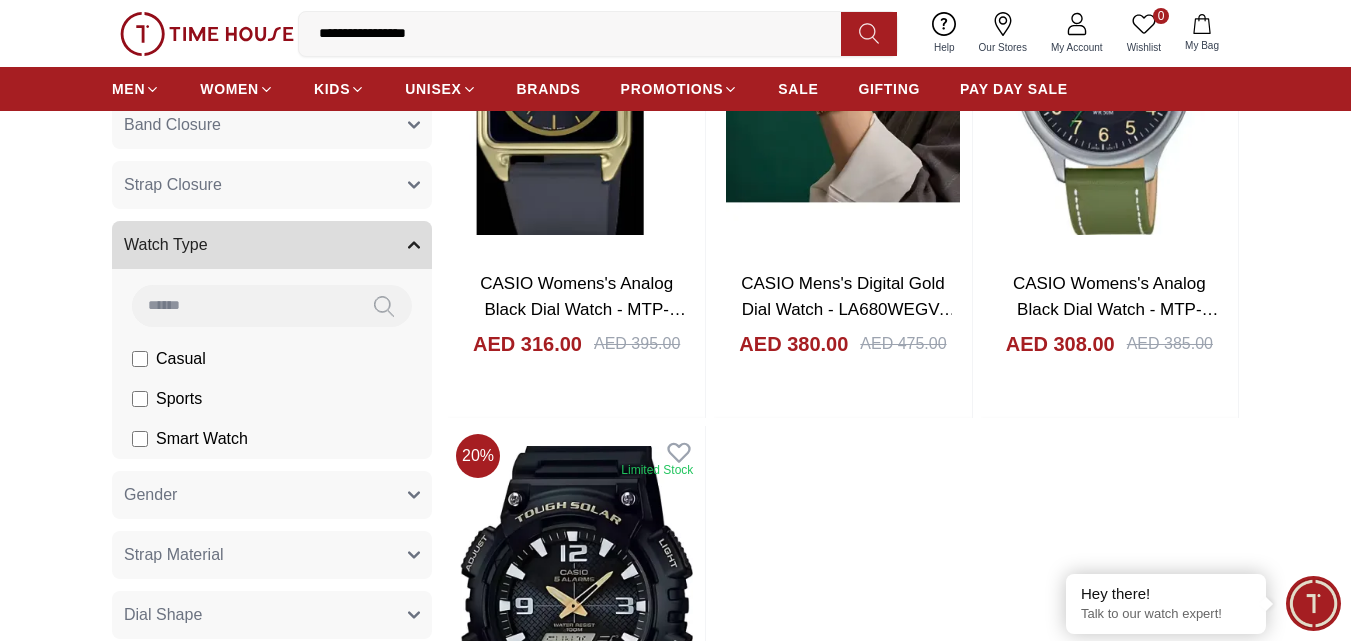 scroll, scrollTop: 933, scrollLeft: 0, axis: vertical 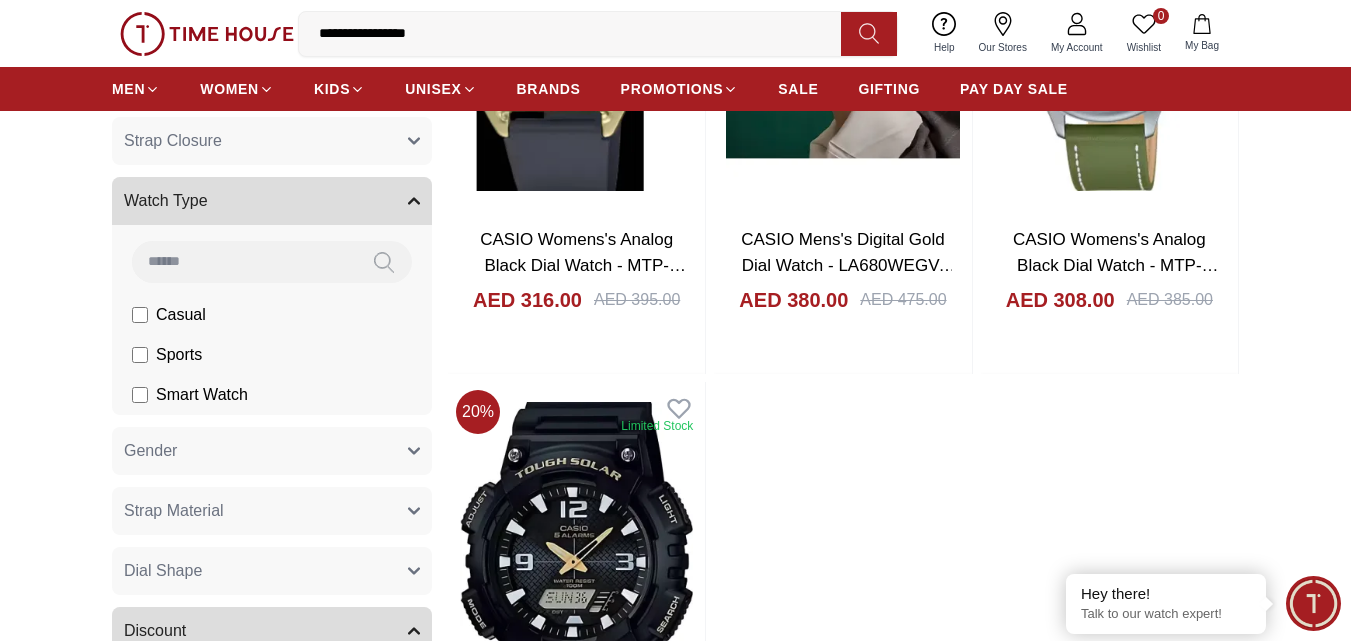 click on "Strap Material" at bounding box center [272, 511] 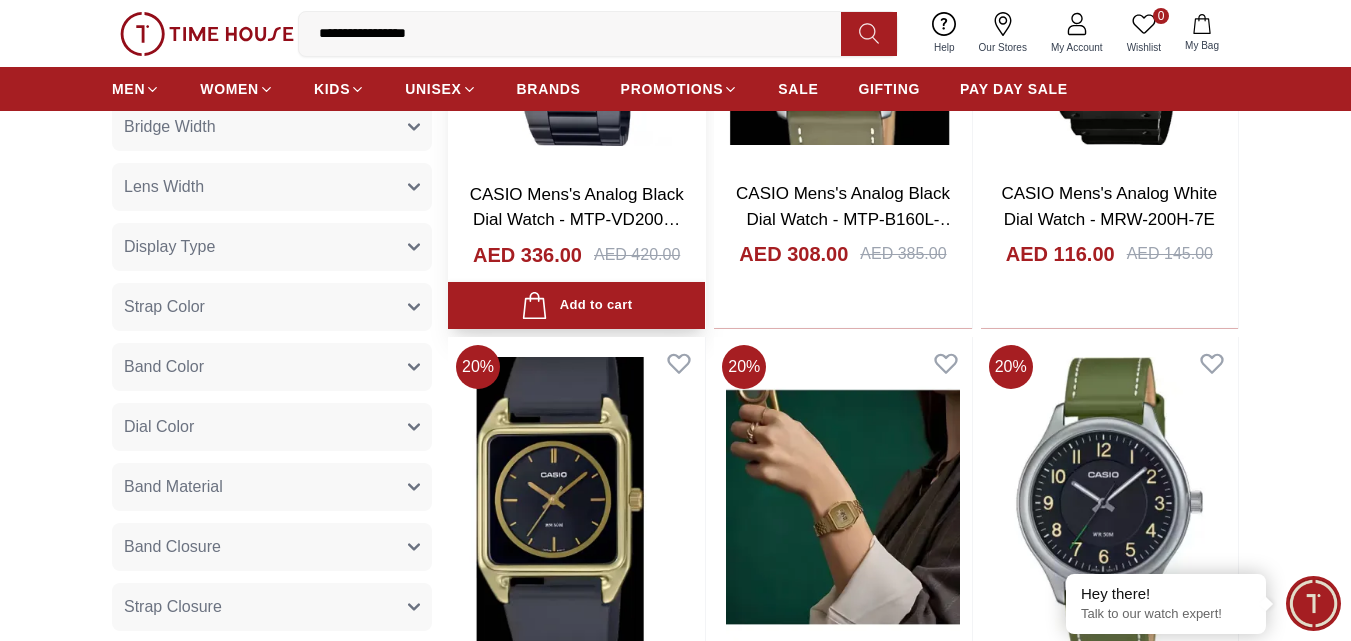 scroll, scrollTop: 700, scrollLeft: 0, axis: vertical 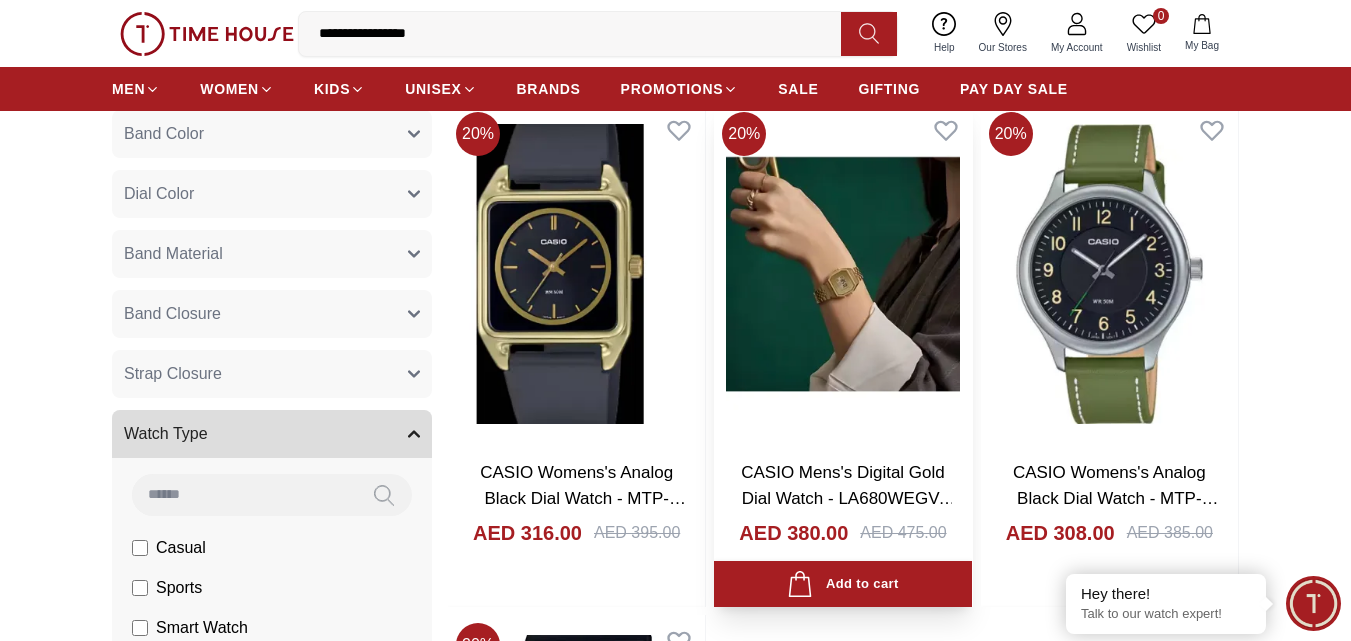 click on "CASIO Mens's Digital Gold Dial Watch - LA680WEGV-9ADF" at bounding box center [848, 498] 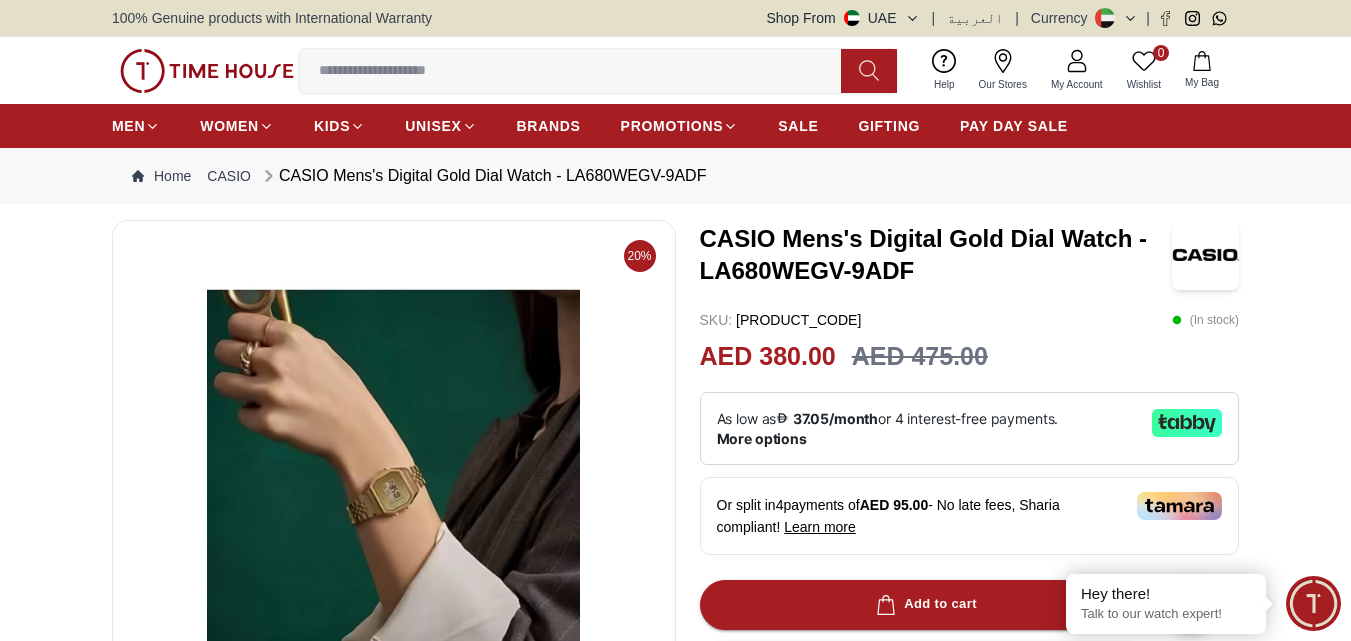 scroll, scrollTop: 467, scrollLeft: 0, axis: vertical 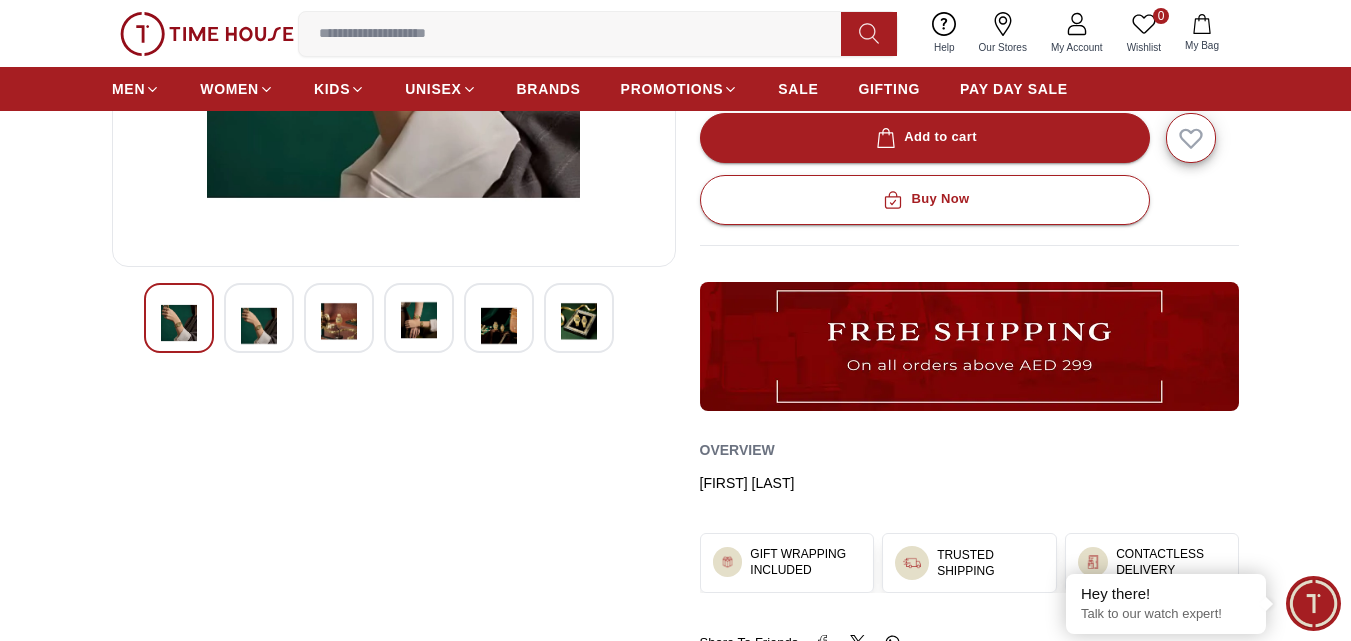 click at bounding box center [579, 318] 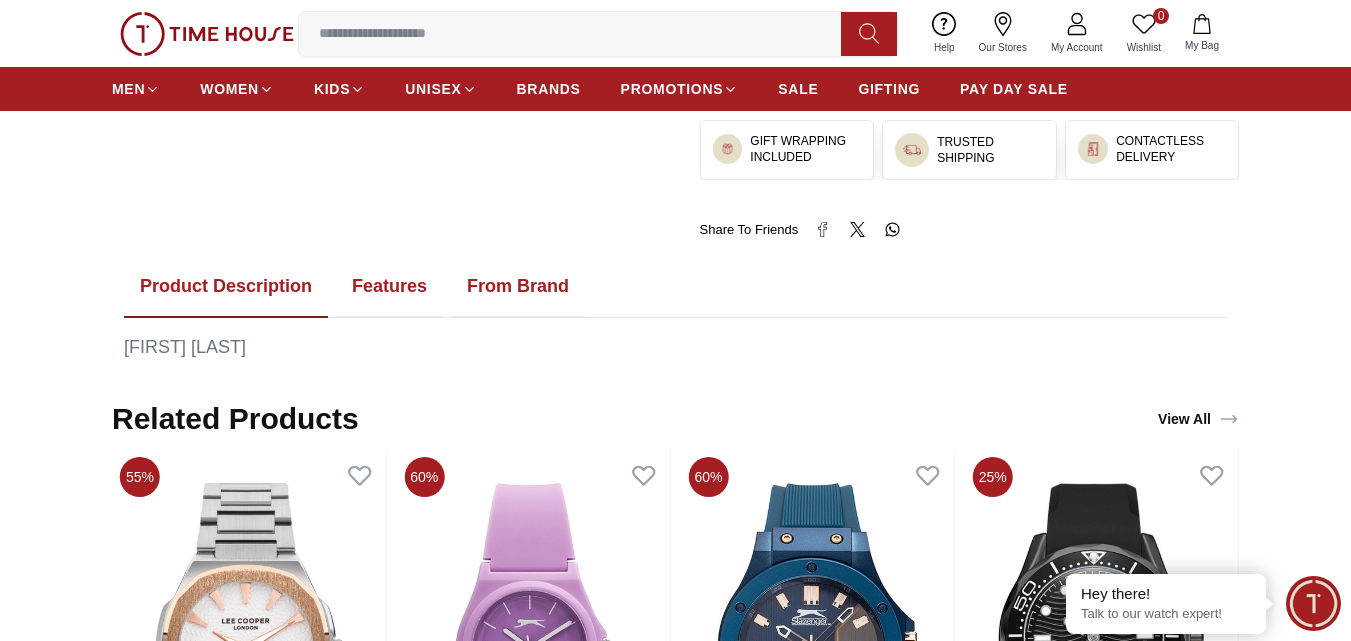 scroll, scrollTop: 700, scrollLeft: 0, axis: vertical 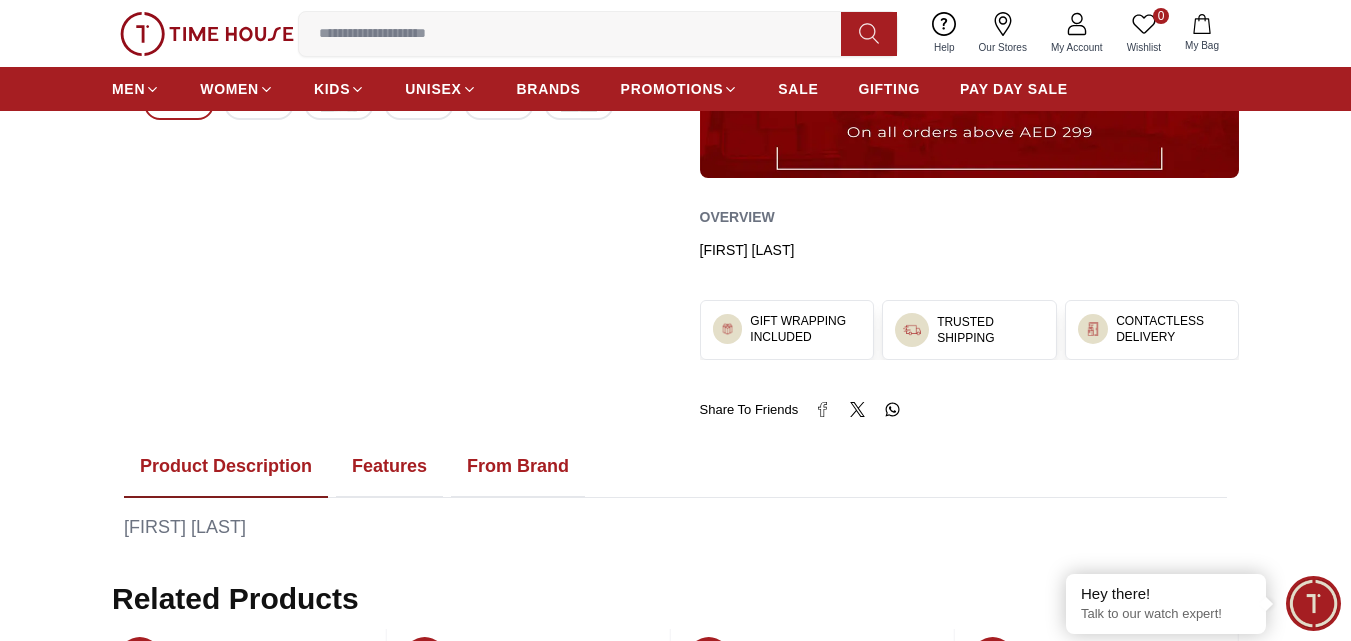 click at bounding box center (578, 34) 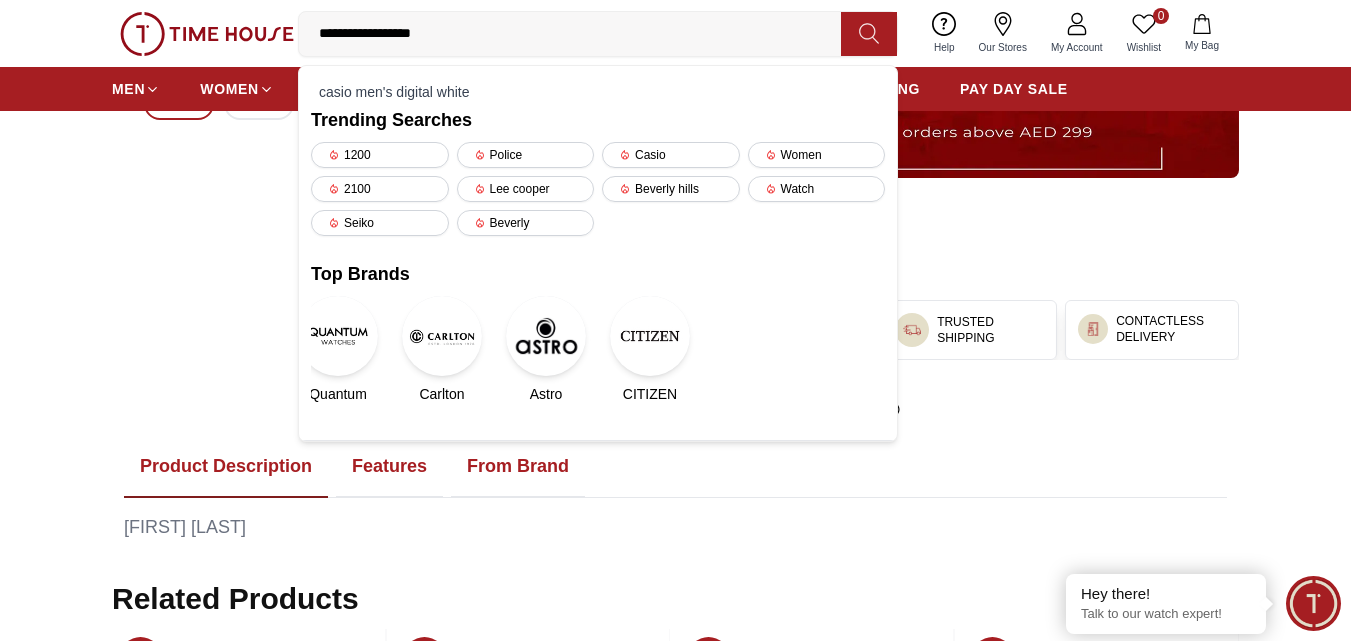 type on "**********" 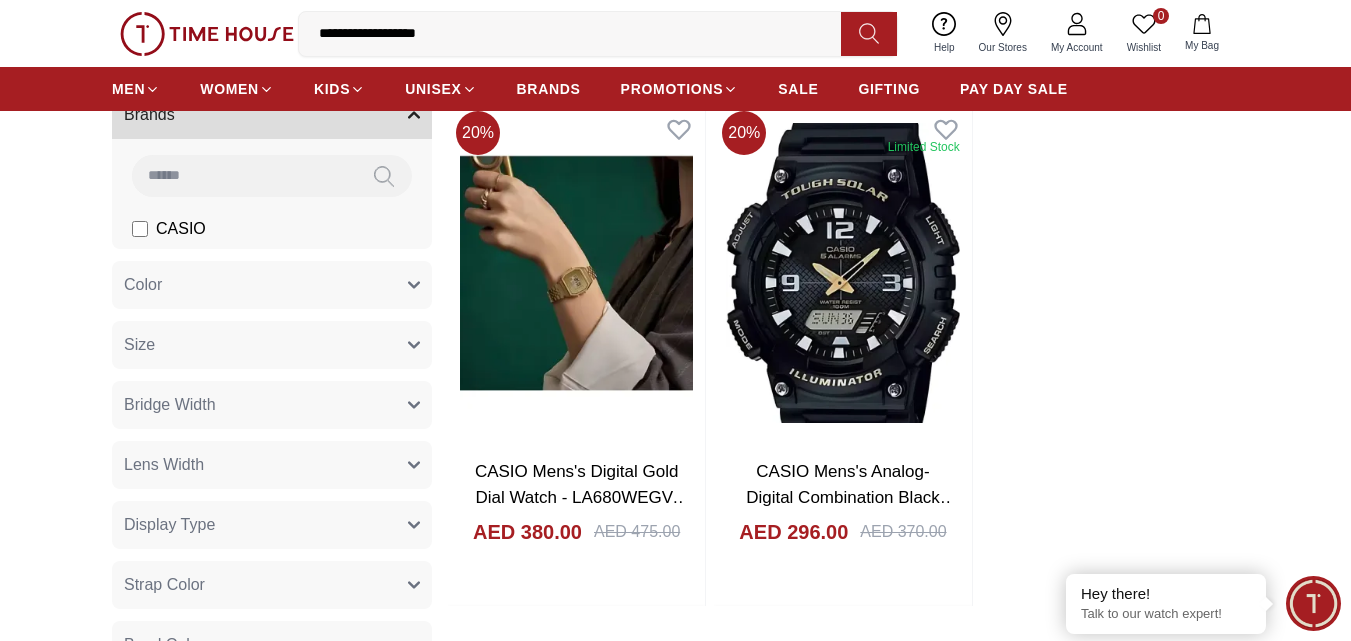 scroll, scrollTop: 233, scrollLeft: 0, axis: vertical 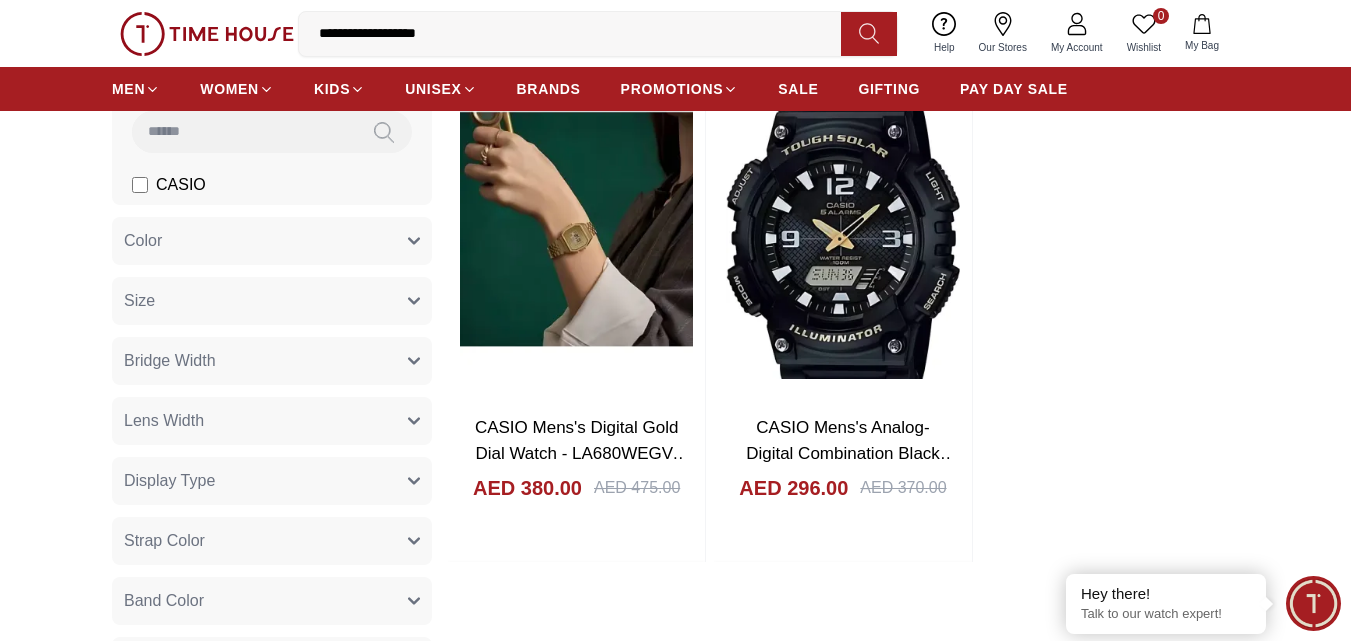 click on "Color" at bounding box center (143, 241) 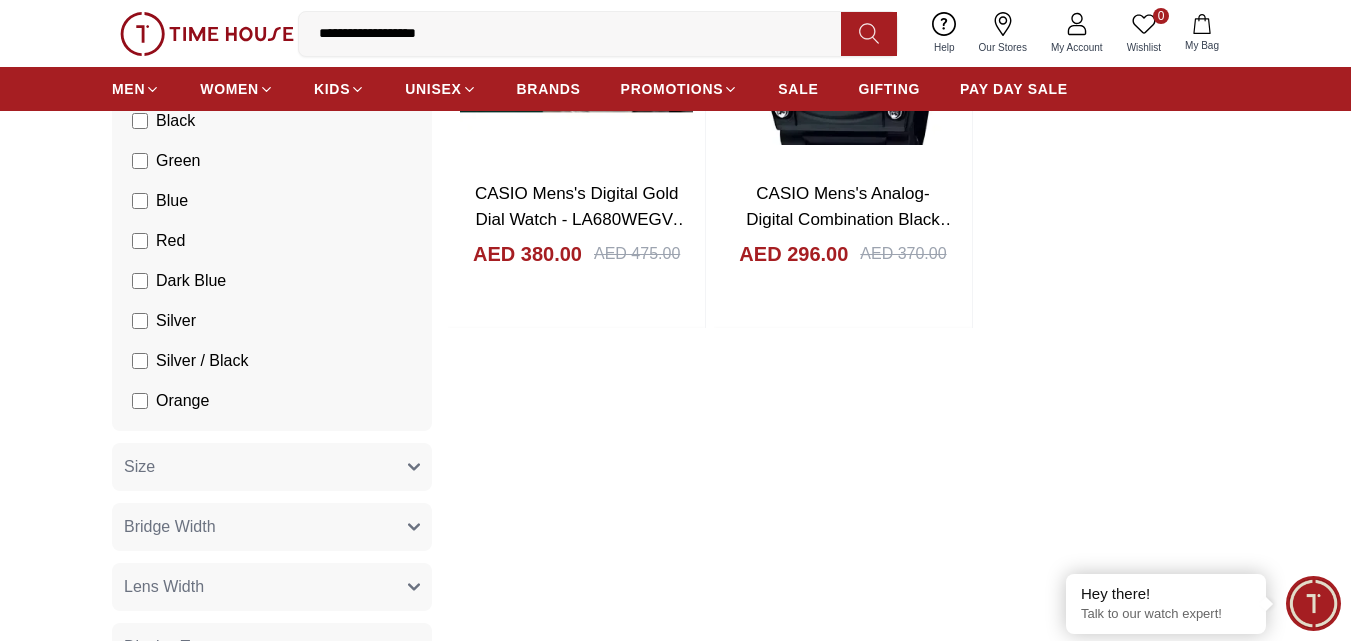 click on "Filter By Clear Brands CASIO Color Black Green Blue Red Dark Blue Silver Silver / Black Orange Rose Gold Grey White Mop White White / Rose Gold Silver / Silver Dark Blue / Silver Silver / Gold Silver / Rose Gold Black / Black Black / Silver Black / Rose Gold Gold Yellow Dark Green Brown White / Silver Light Blue Black /Rose Gold Black /Grey Black /Red Black /Black Black / Rose Gold / Black Rose Gold / Black Rose Gold / Black / Black White Mop / Silver Blue / Rose Gold Pink Green /Silver Purple Silver Silver Silver / Blue Black  / Rose Gold Green / Green Blue / Black Blue / Blue Titanum Navy Blue Military Green Blue / Silver Champagne White / Gold White / Gold  Black  Ivory O.Green Peach Green / Silver MOP Light blue Blue  Dark green Light green Rose gold Army Green Camouflage Silver / White / Rose Gold Black / Blue Black / Pink Beige Green Sunray  Rose Gold Sunray  Blue MOP Rose Gold MOP MOP / Rose Gold Green MOP Champagne MOP Pink MOP Black MOP Champagne Sunray  Pink Sunray  Silver Sunray  MOP / Gold Size" at bounding box center (675, 656) 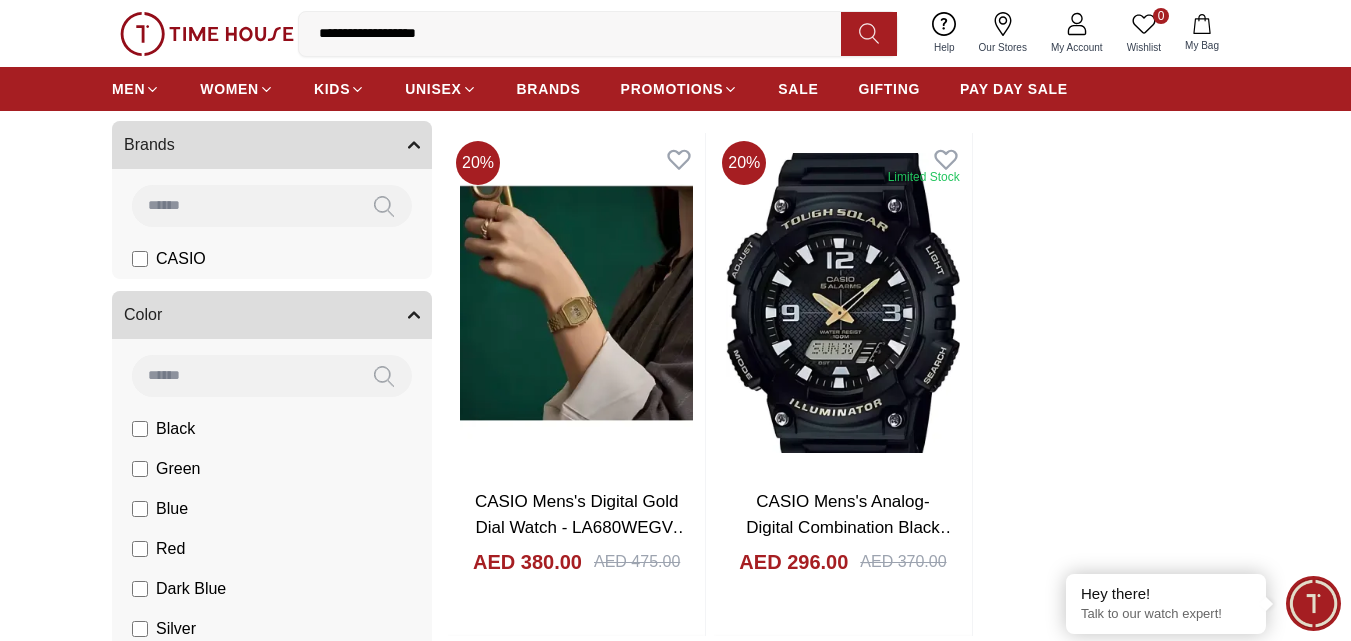 scroll, scrollTop: 0, scrollLeft: 0, axis: both 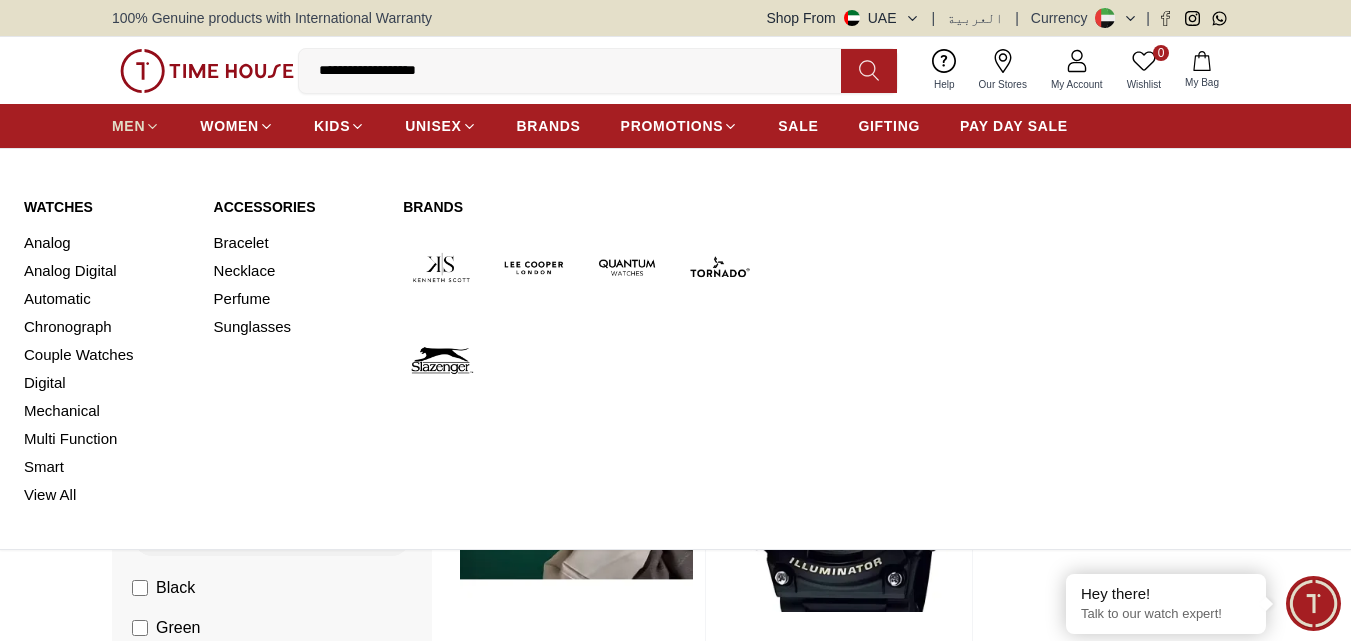 click on "MEN" at bounding box center [128, 126] 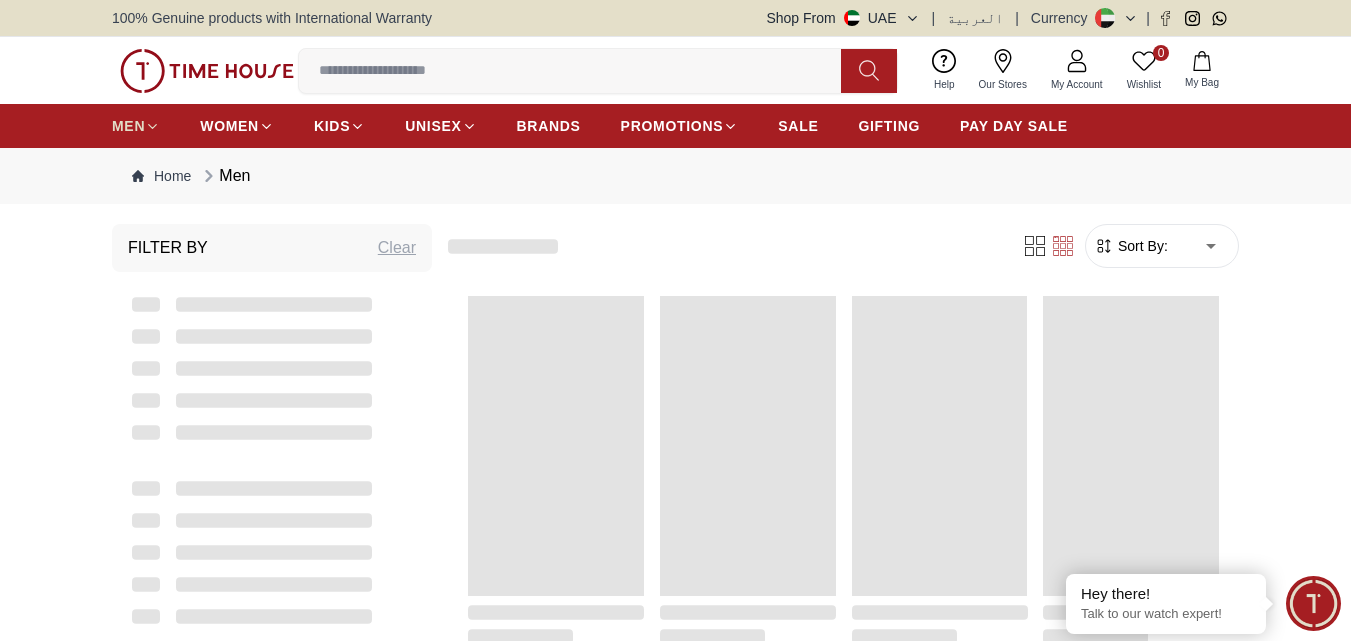 click on "MEN" at bounding box center (128, 126) 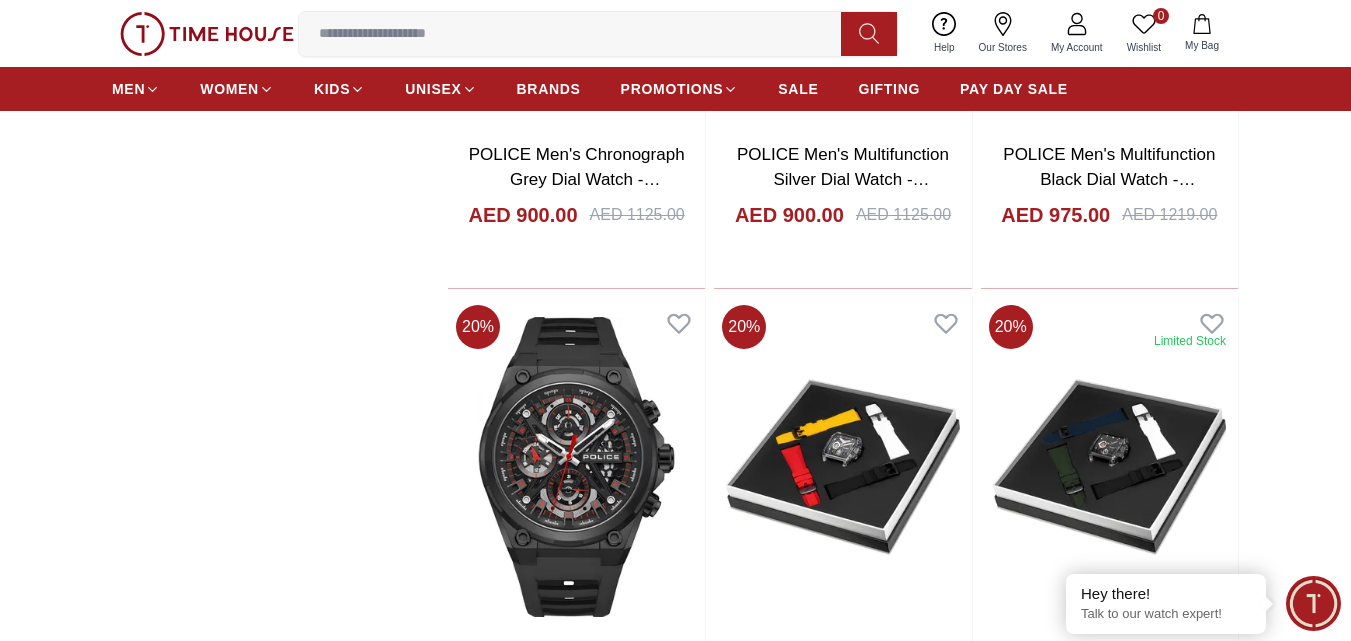 scroll, scrollTop: 2333, scrollLeft: 0, axis: vertical 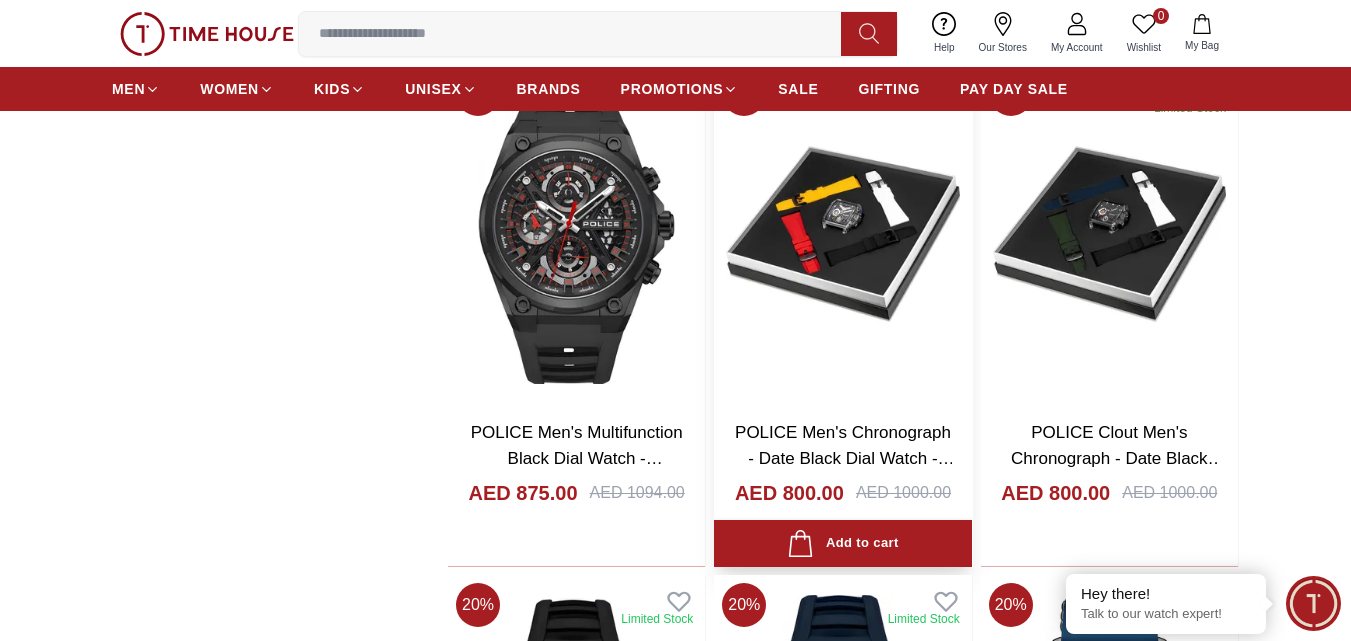 click on "POLICE  Men's Chronograph - Date Black Dial Watch - PEWGO0052402-SET" at bounding box center (845, 458) 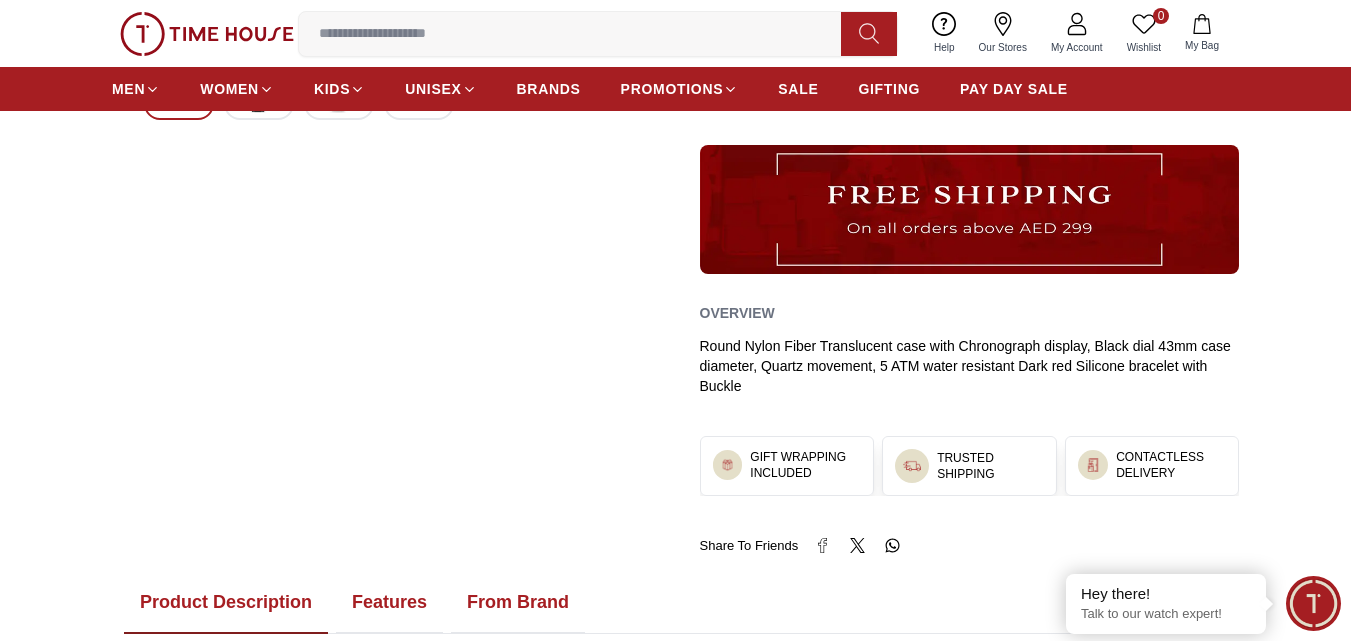 scroll, scrollTop: 1167, scrollLeft: 0, axis: vertical 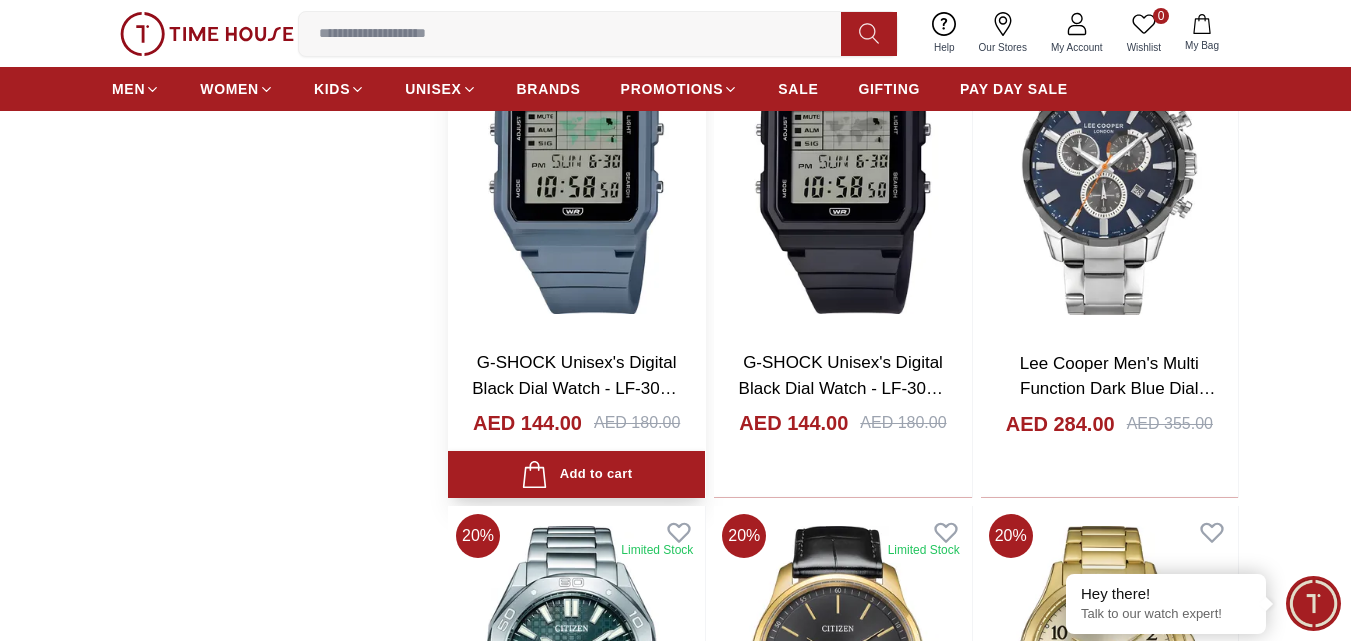 click on "G-SHOCK Unisex's Digital Black Dial Watch - LF-30W-2ADF" at bounding box center [576, 388] 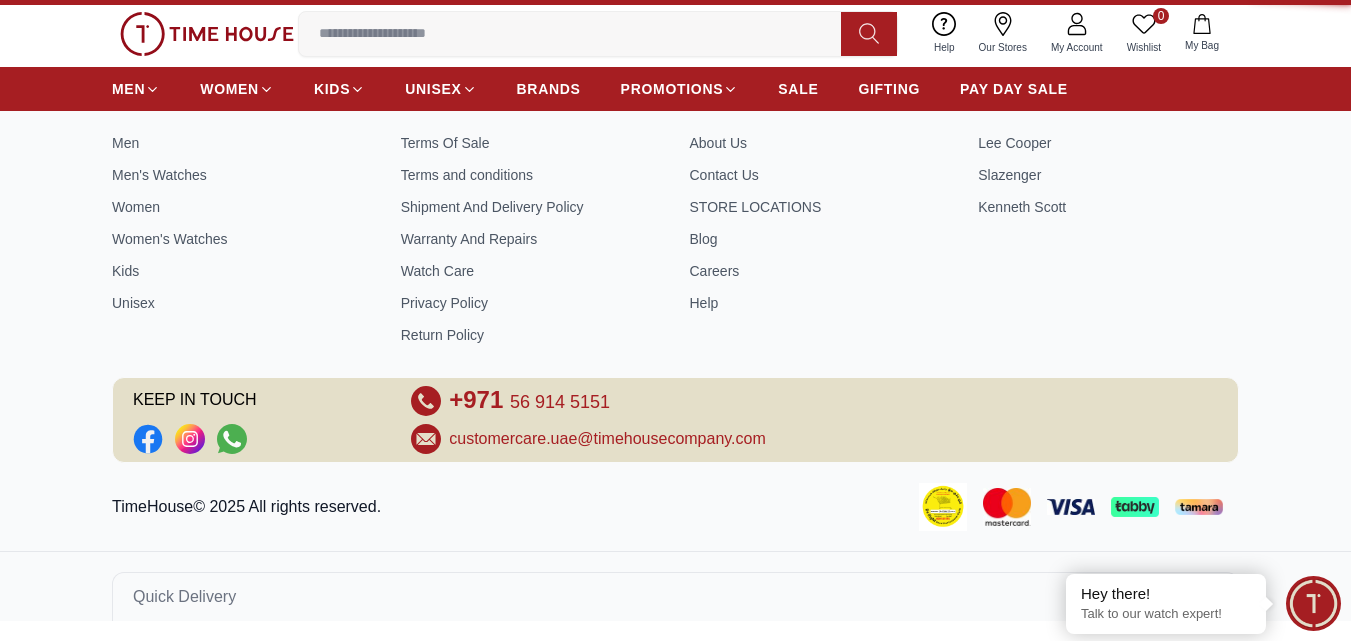 scroll, scrollTop: 0, scrollLeft: 0, axis: both 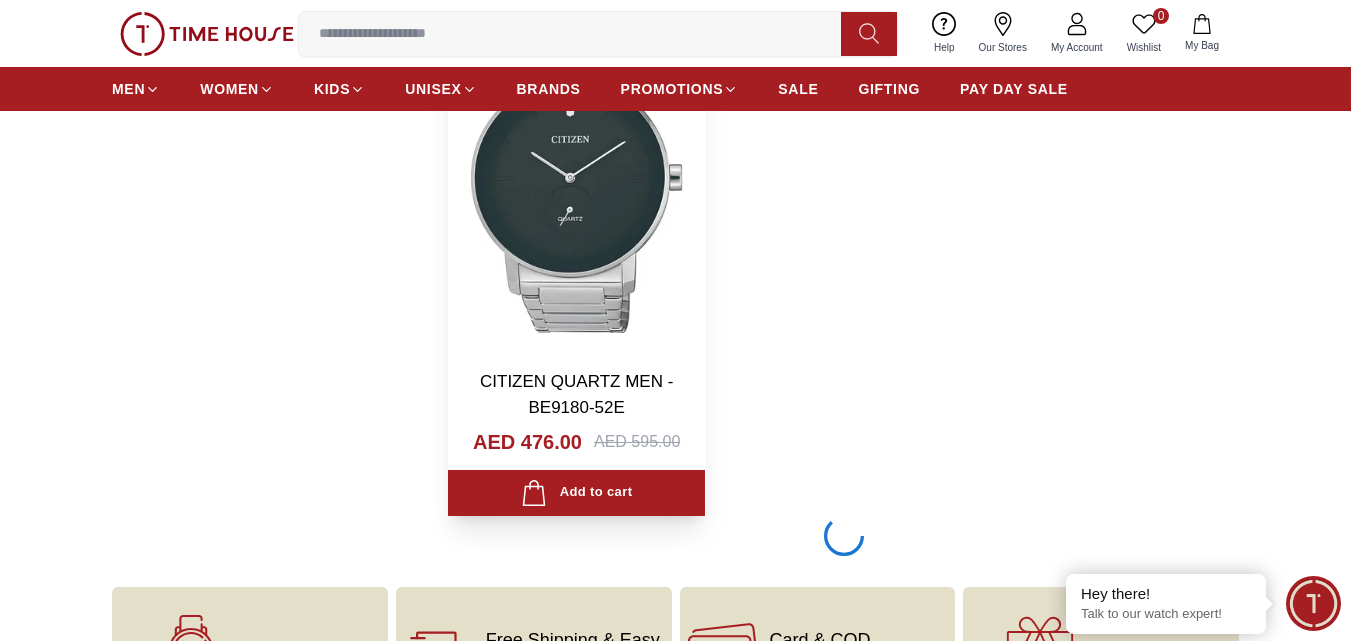 click on "CITIZEN QUARTZ MEN - BE9180-52E" at bounding box center [576, 394] 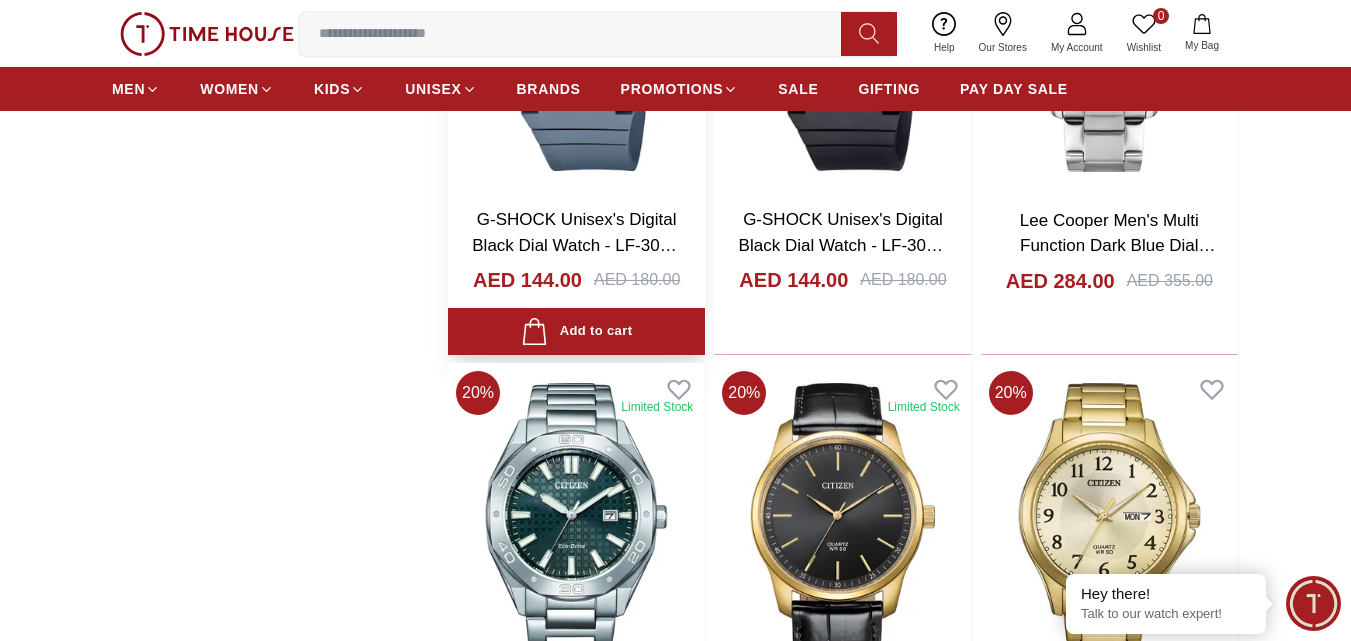 scroll, scrollTop: 5408, scrollLeft: 0, axis: vertical 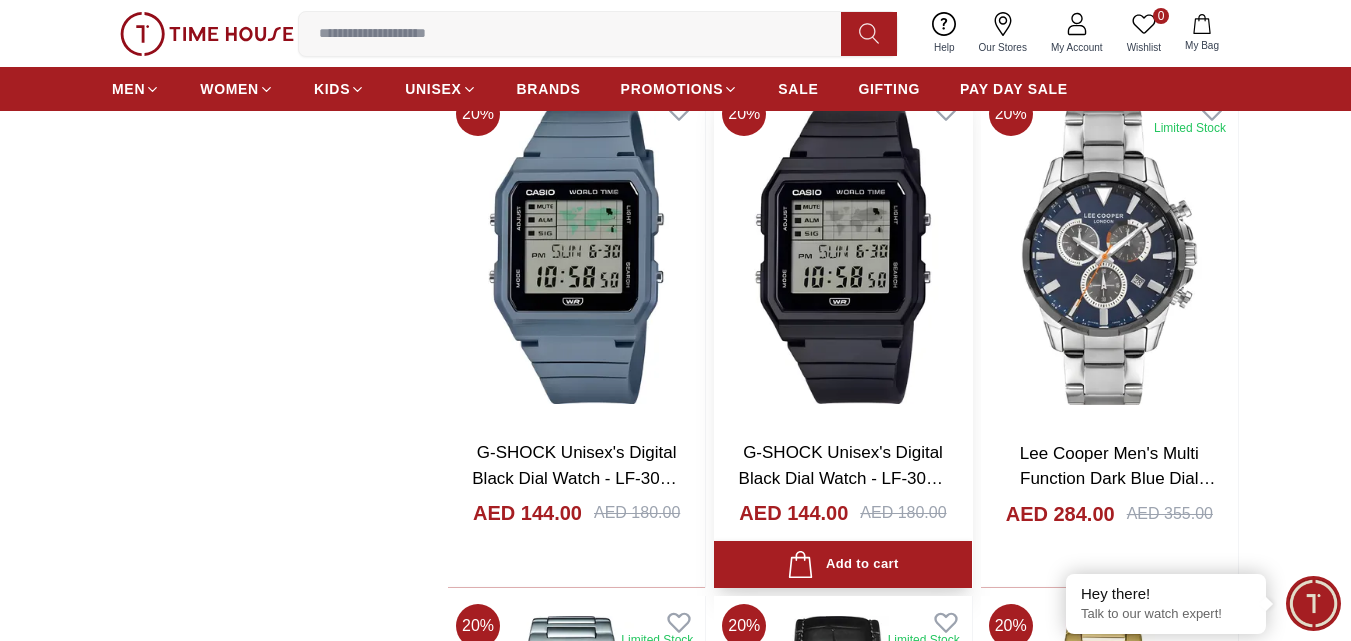 click on "G-SHOCK Unisex's Digital Black Dial Watch - LF-30W-1ADF" at bounding box center (843, 478) 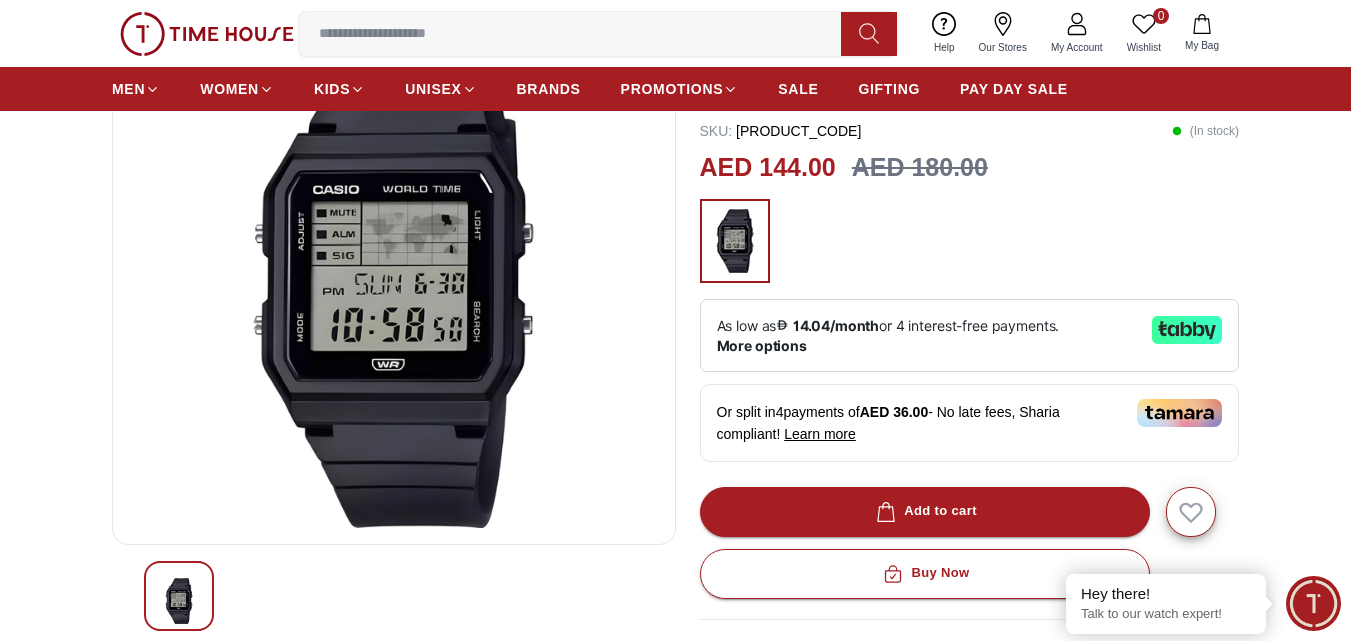 scroll, scrollTop: 233, scrollLeft: 0, axis: vertical 